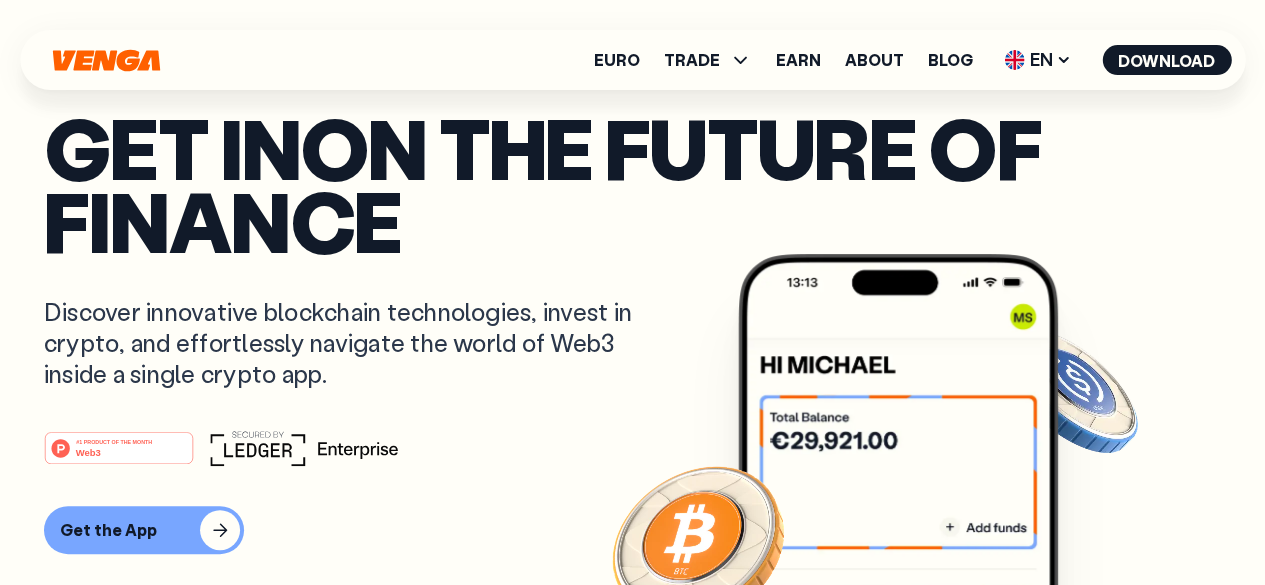 scroll, scrollTop: 200, scrollLeft: 0, axis: vertical 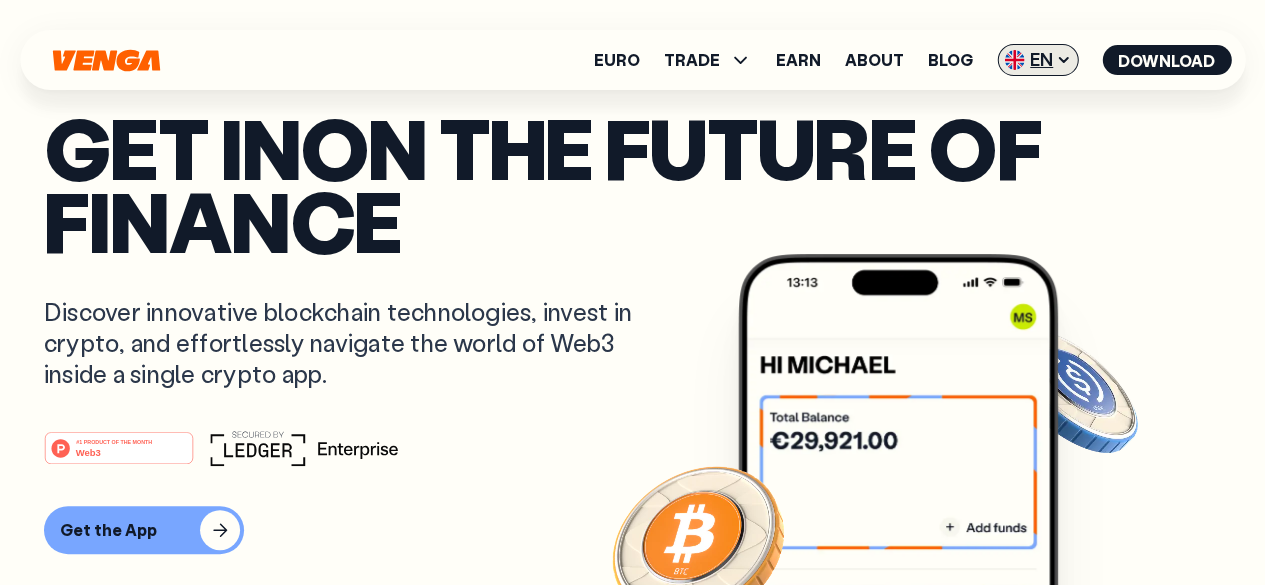 click on "EN" at bounding box center [1037, 60] 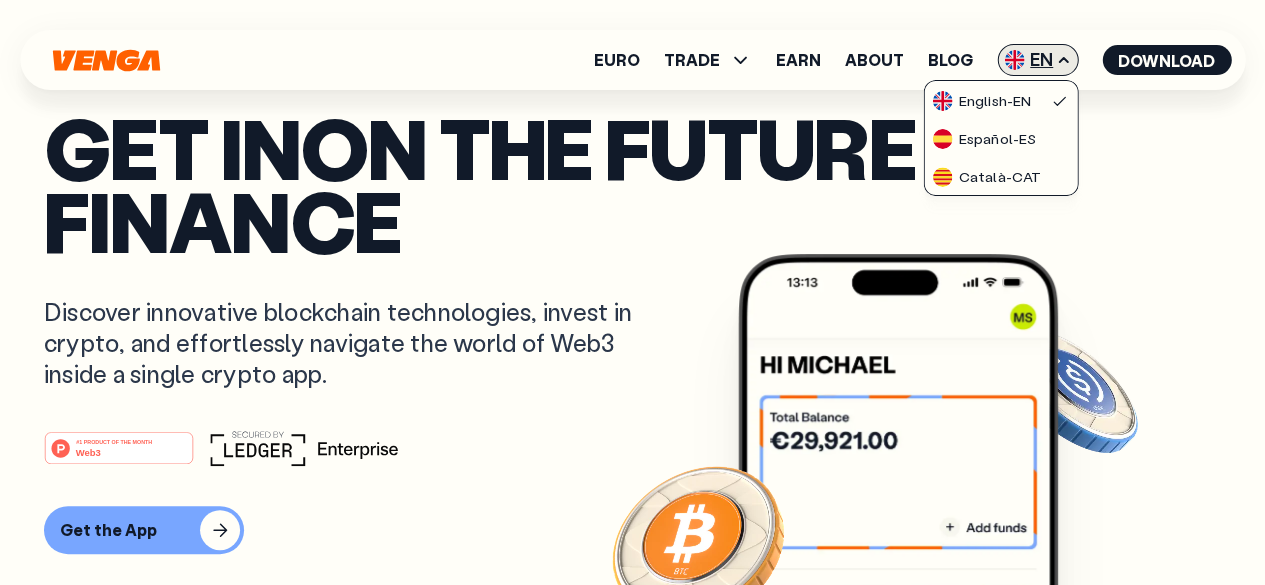 click on "EN" at bounding box center [1037, 60] 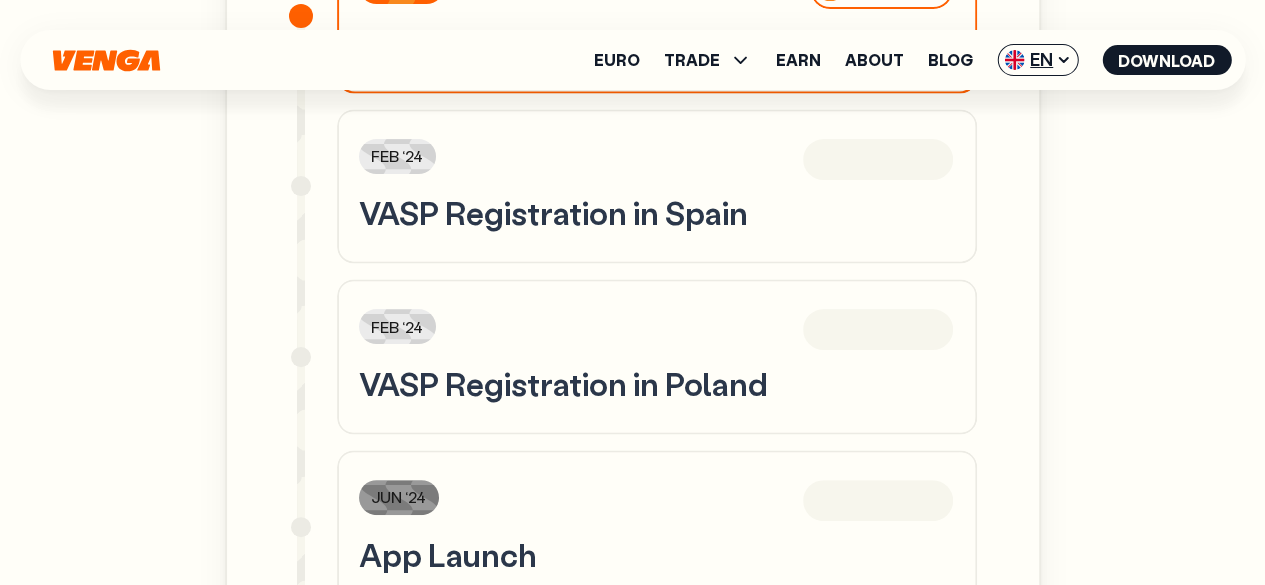scroll, scrollTop: 5360, scrollLeft: 0, axis: vertical 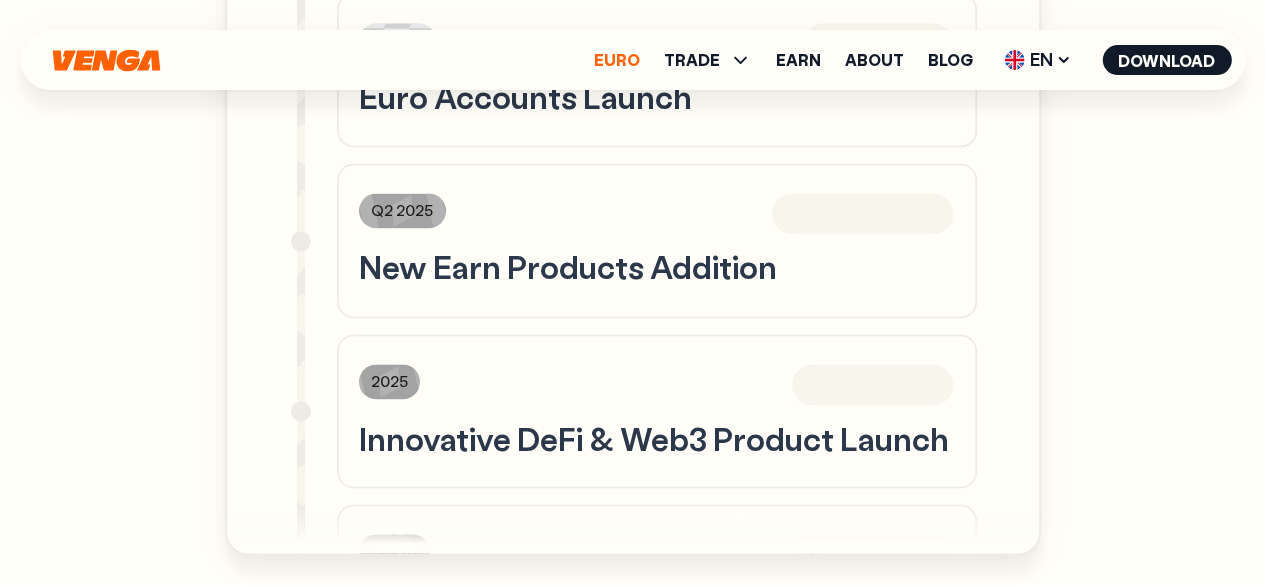 click on "Euro" at bounding box center (617, 60) 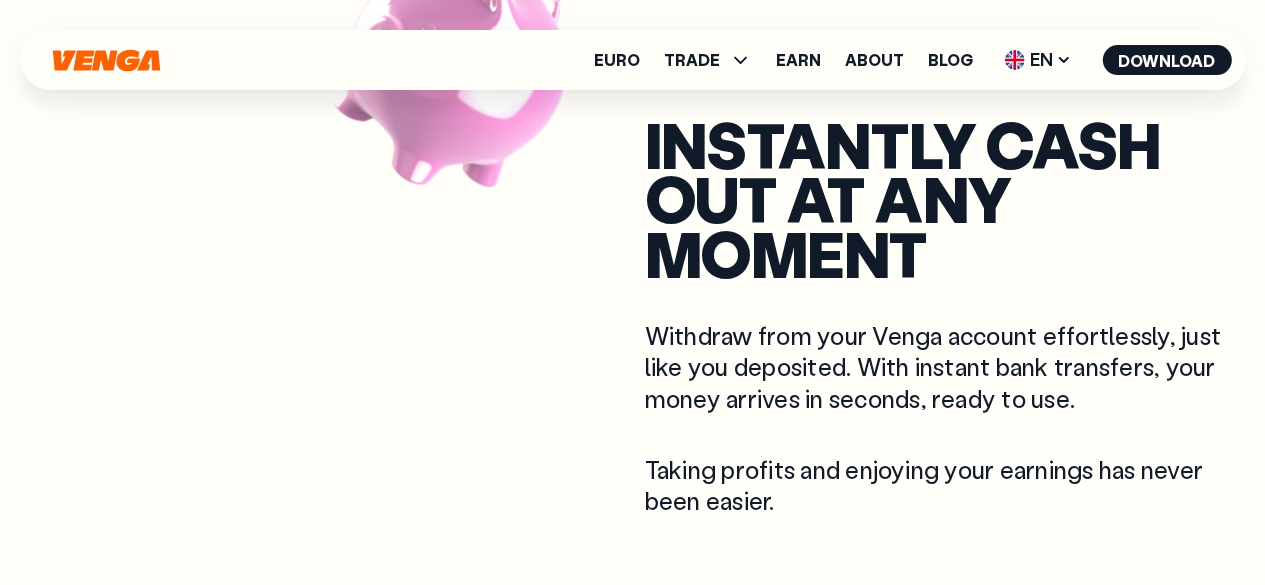 scroll, scrollTop: 1300, scrollLeft: 0, axis: vertical 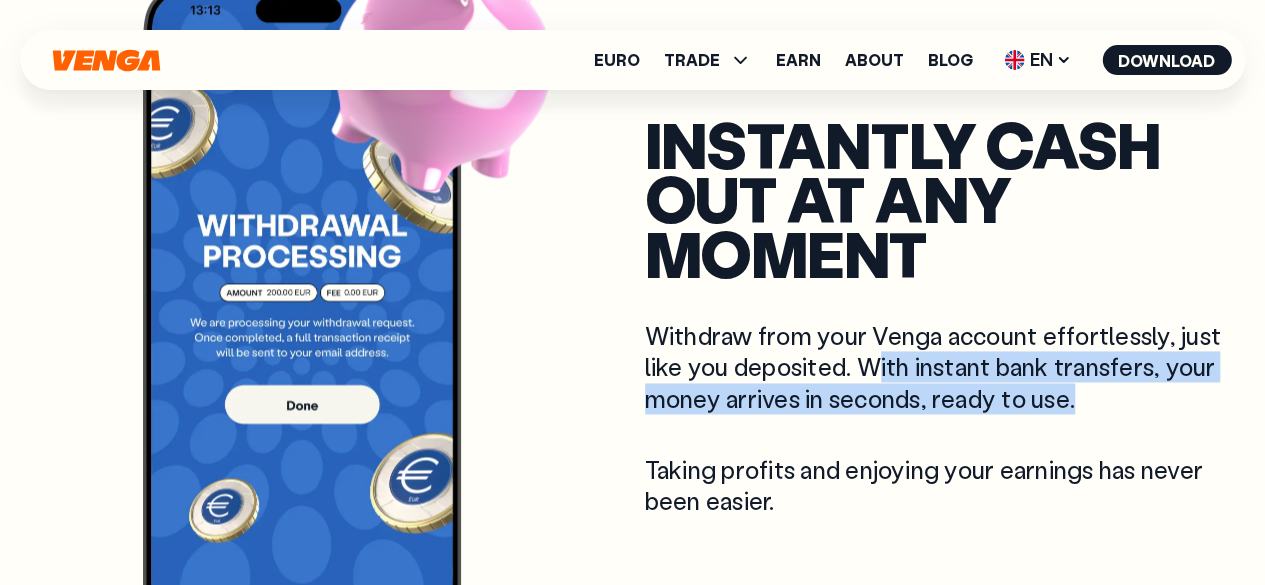drag, startPoint x: 936, startPoint y: 365, endPoint x: 1076, endPoint y: 393, distance: 142.77255 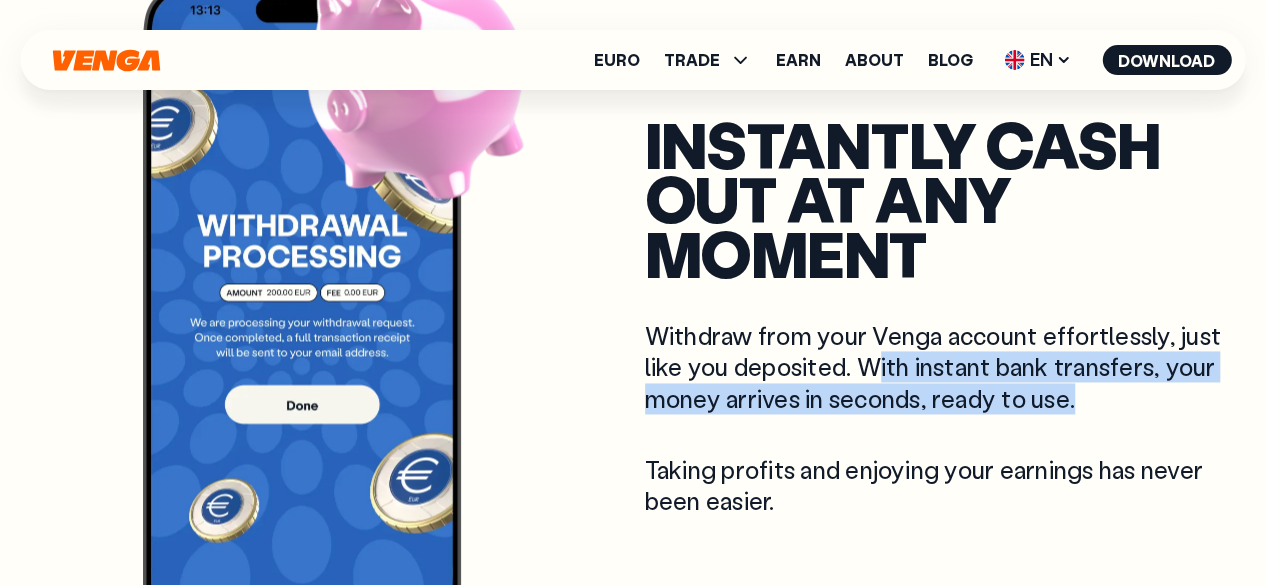 click on "Withdraw from your Venga account effortlessly, just like you deposited. With instant bank transfers, your money arrives in seconds, ready to use." at bounding box center (943, 367) 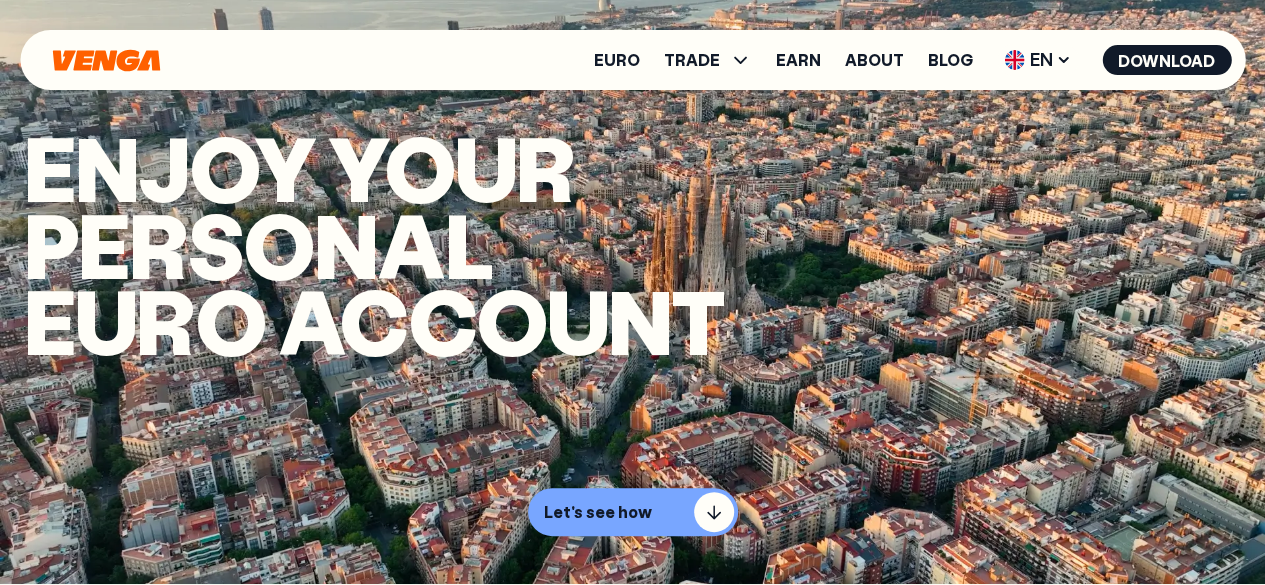 scroll, scrollTop: 0, scrollLeft: 0, axis: both 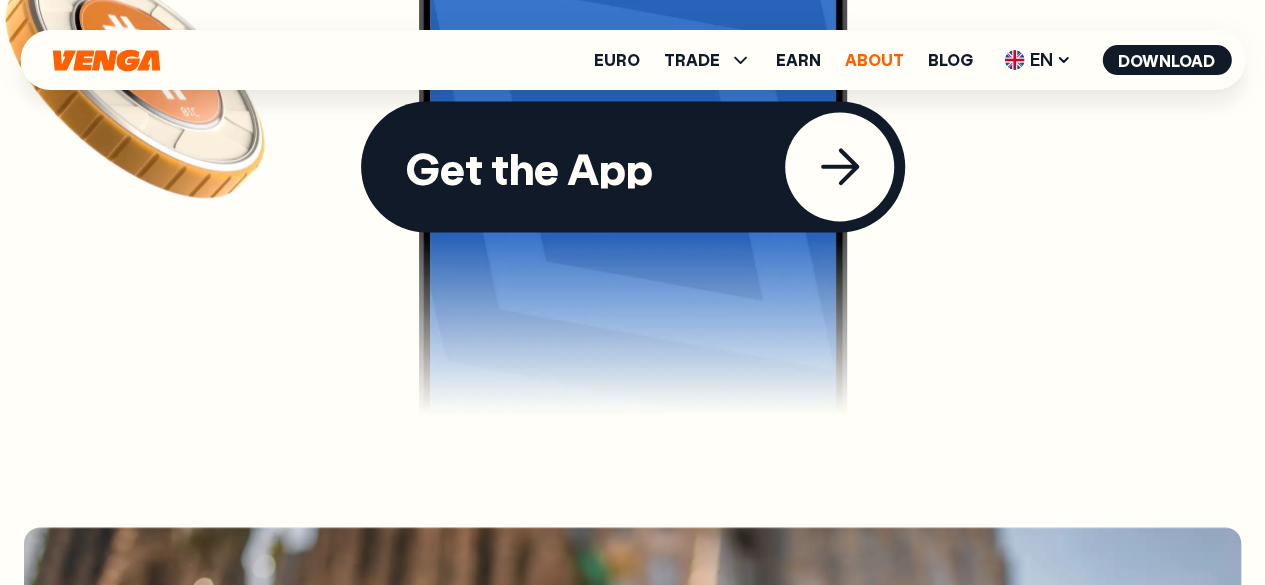 click on "About" at bounding box center (874, 60) 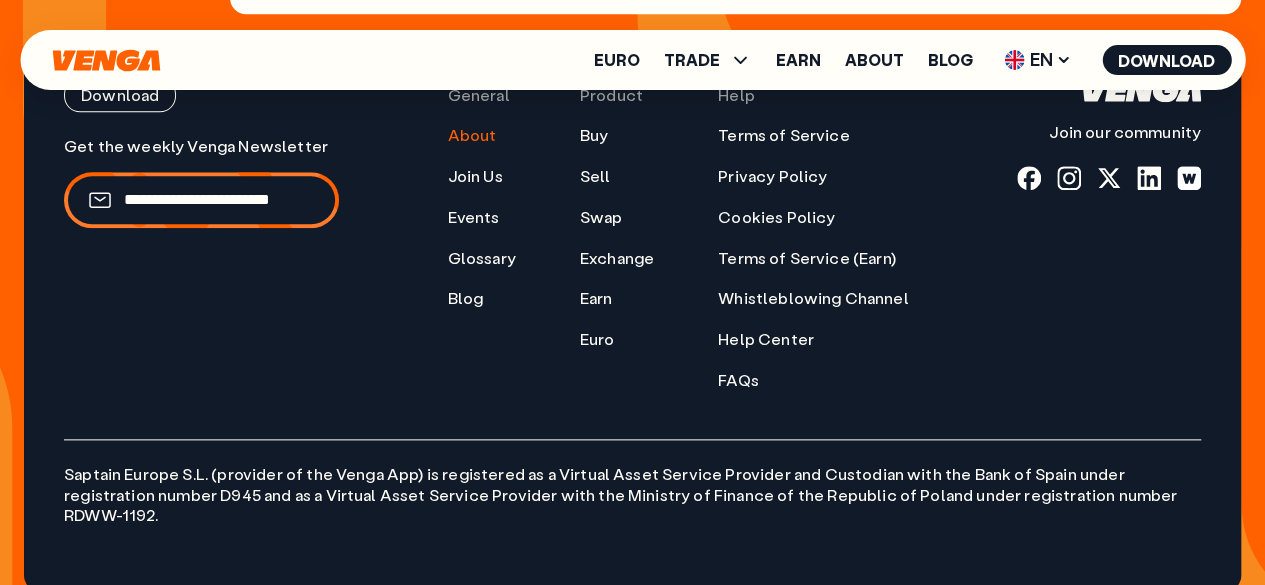 scroll, scrollTop: 8562, scrollLeft: 0, axis: vertical 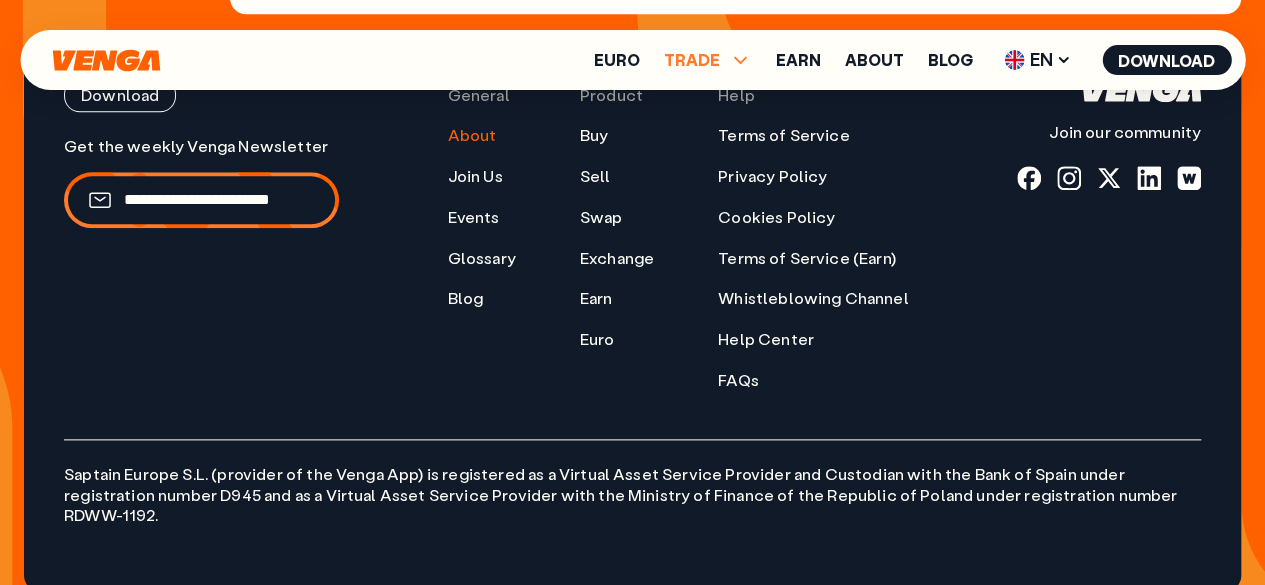 click on "TRADE" at bounding box center (692, 60) 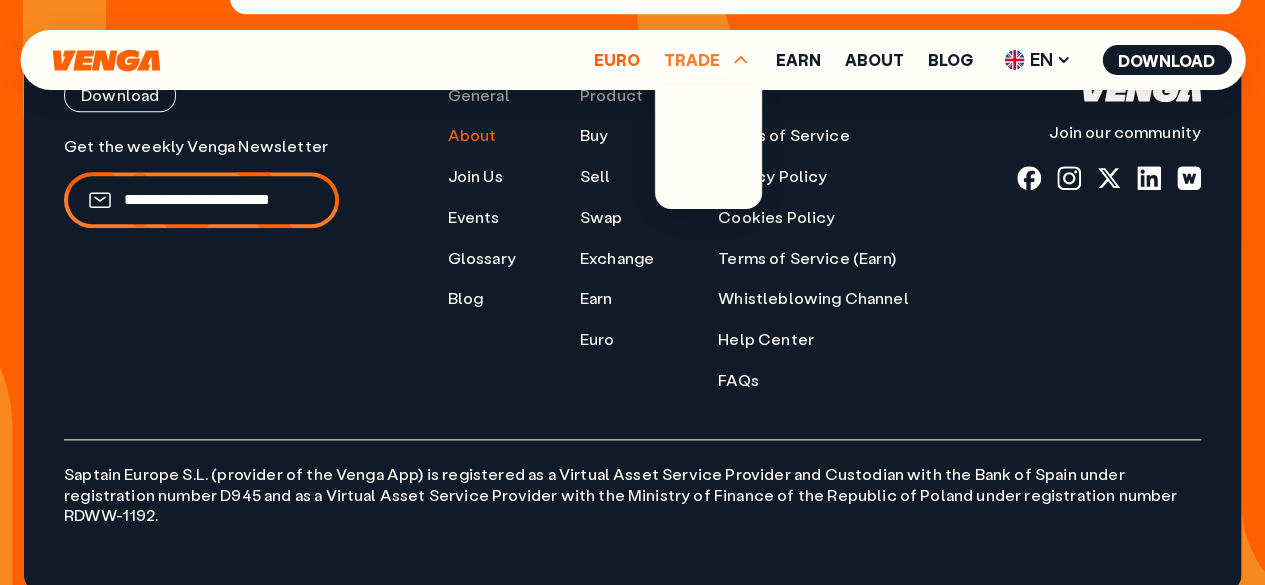 click on "Euro" at bounding box center (617, 60) 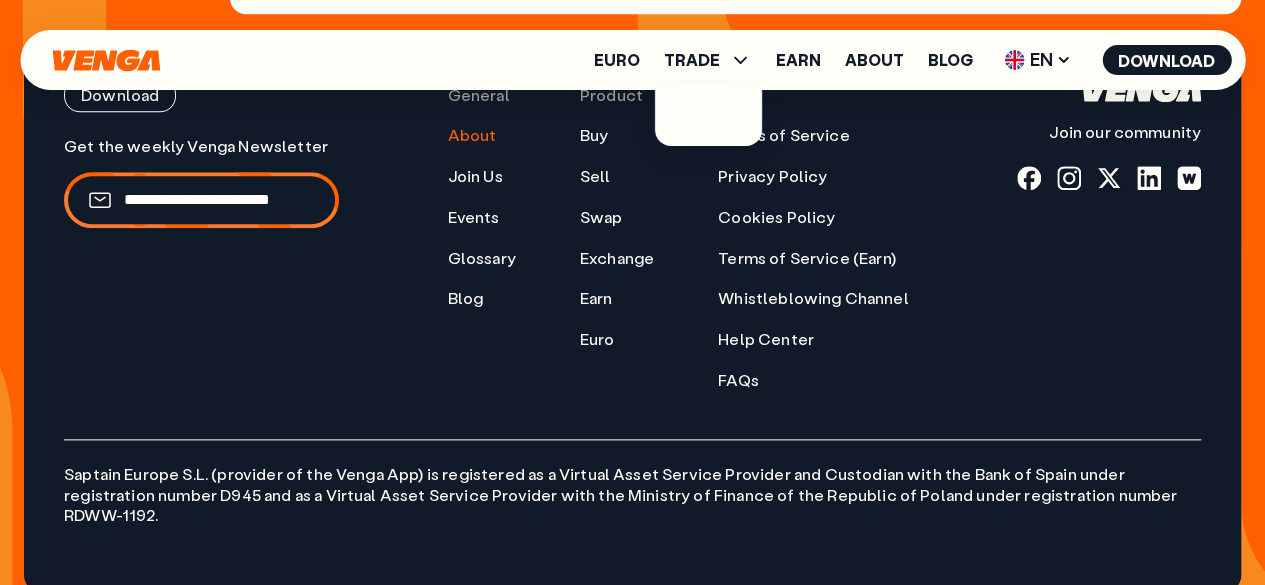 scroll, scrollTop: 0, scrollLeft: 0, axis: both 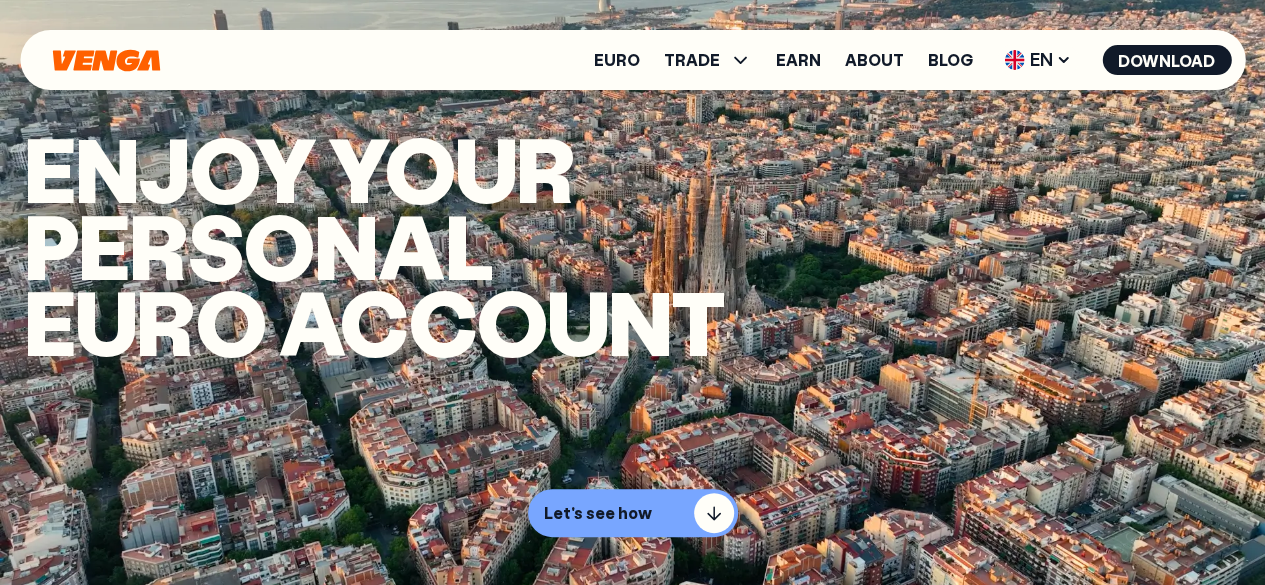 click on "Euro TRADE Buy Sell Swap Exchange Earn About Blog EN English - EN Español - ES Català - CAT Download" at bounding box center (632, 60) 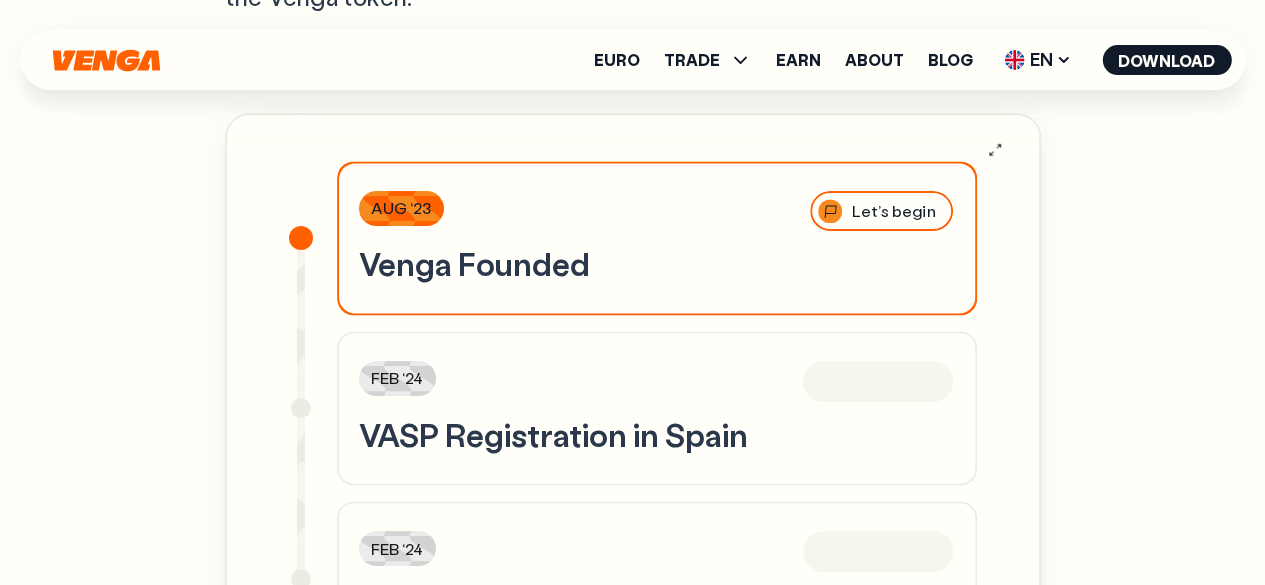 scroll, scrollTop: 5100, scrollLeft: 0, axis: vertical 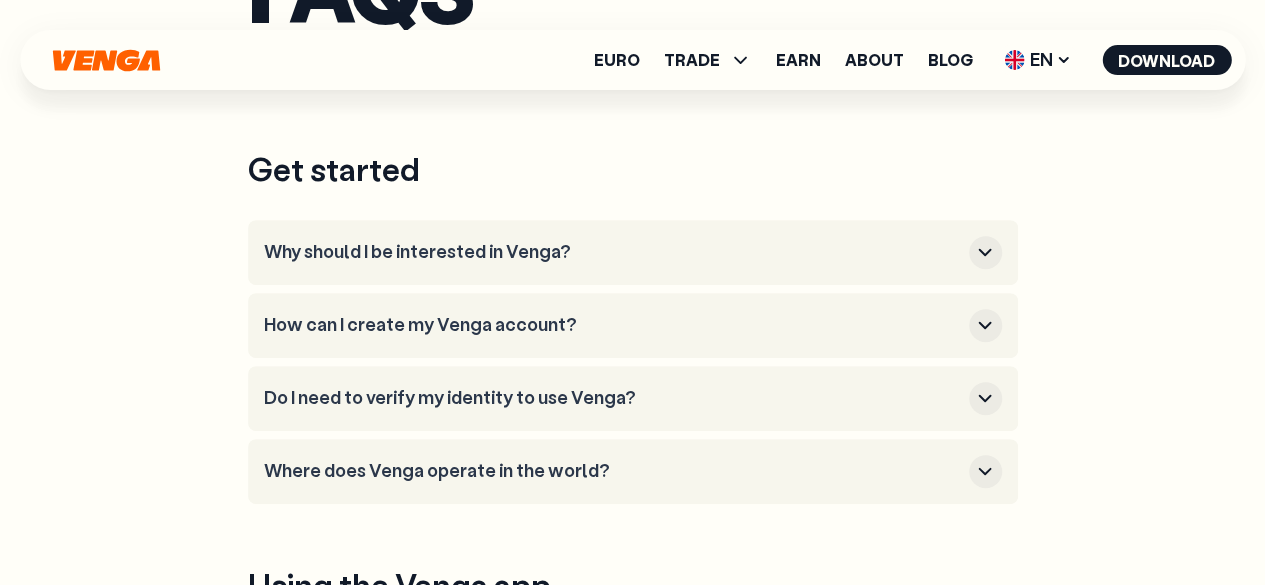 click on "Why should I be interested in Venga?" at bounding box center [612, 252] 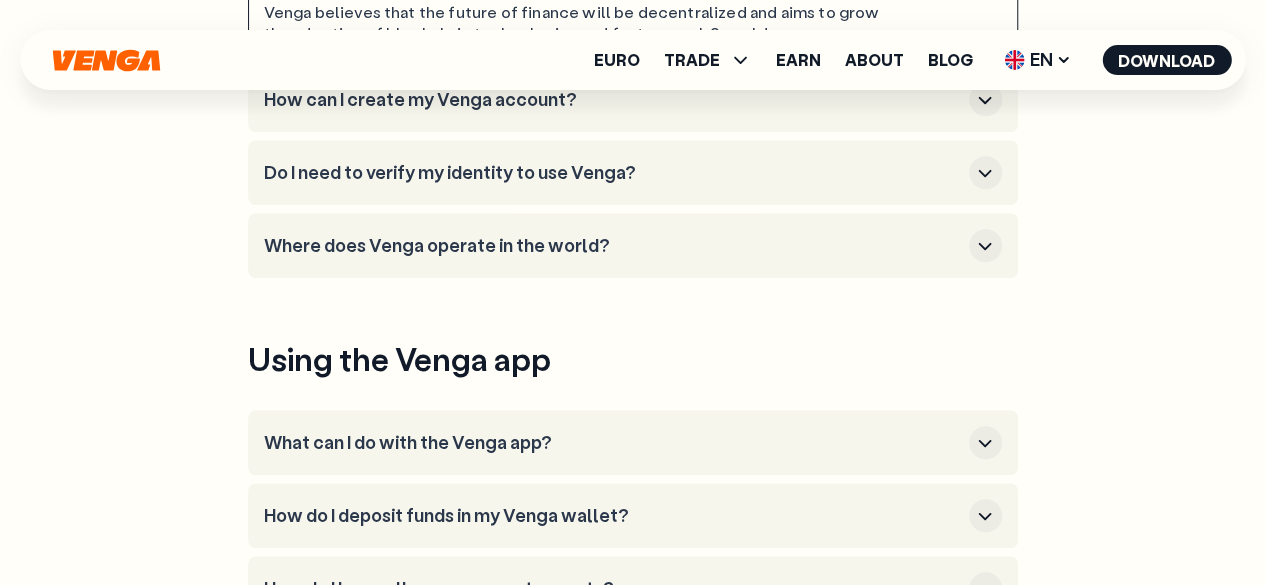 scroll, scrollTop: 800, scrollLeft: 0, axis: vertical 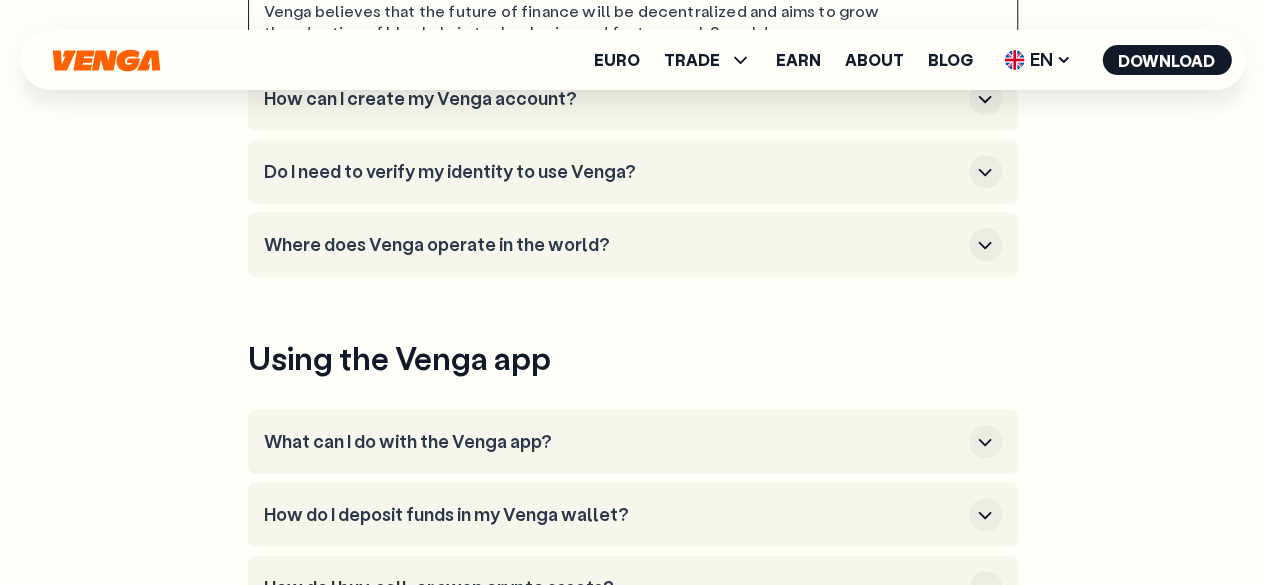 click on "Where does Venga operate in the world?" at bounding box center [612, 245] 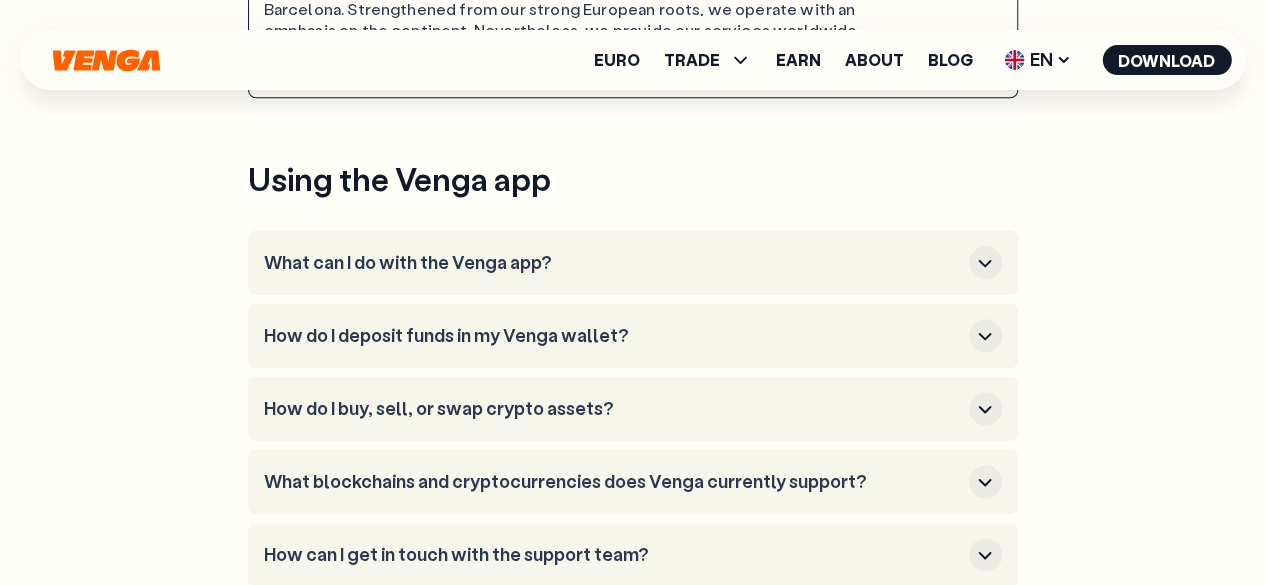 scroll, scrollTop: 1100, scrollLeft: 0, axis: vertical 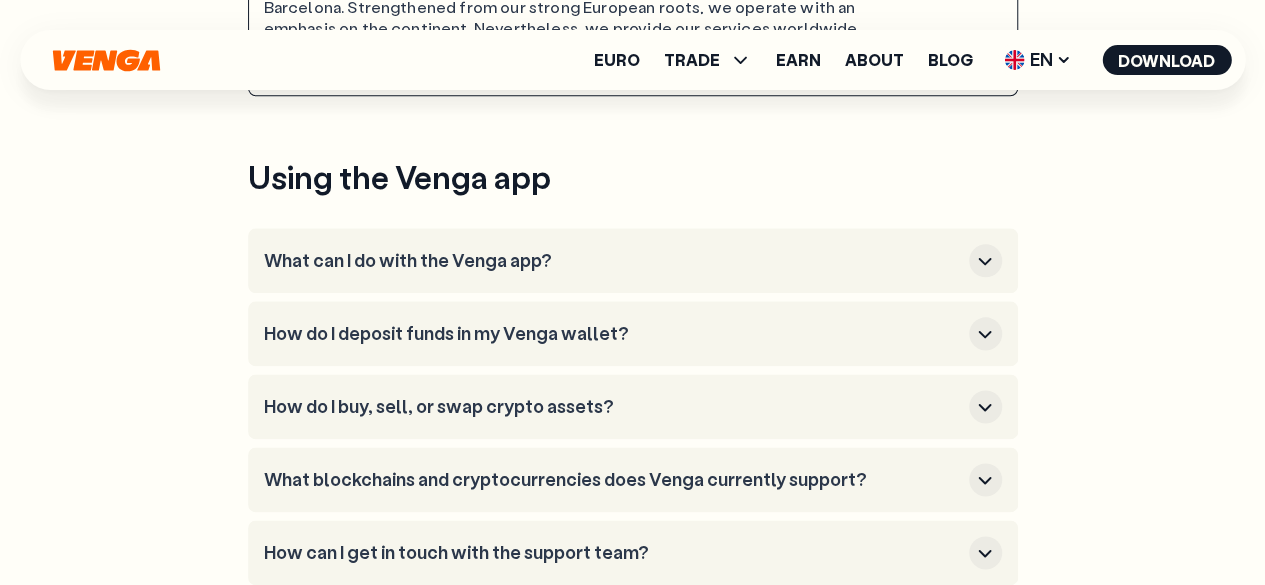 click on "What can I do with the Venga app?" at bounding box center [612, 261] 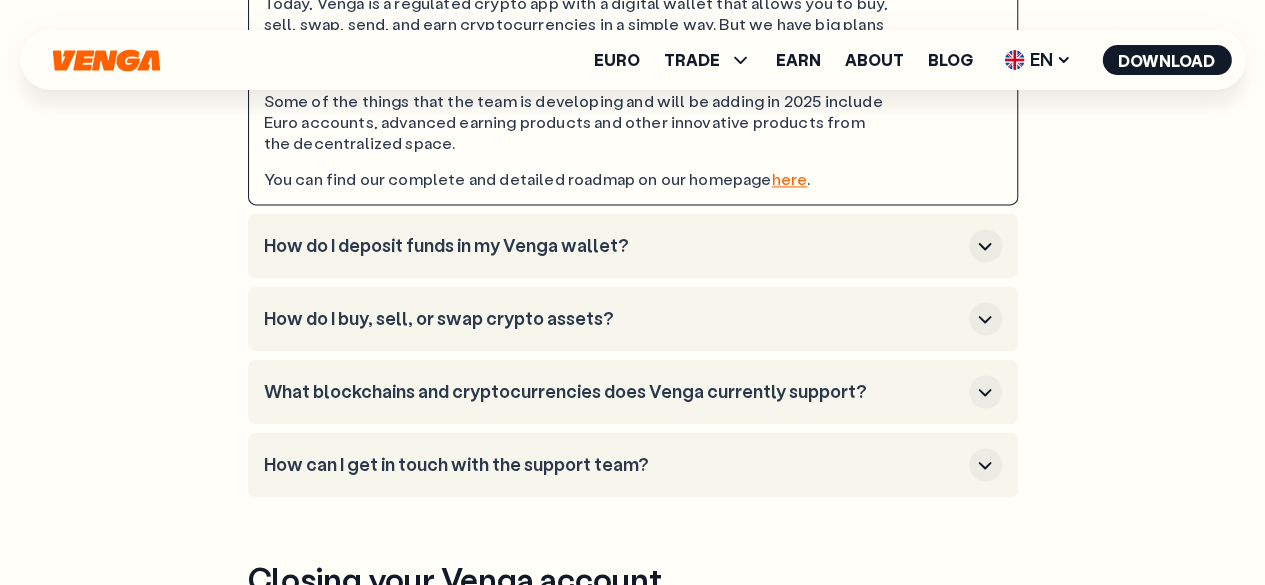 scroll, scrollTop: 1400, scrollLeft: 0, axis: vertical 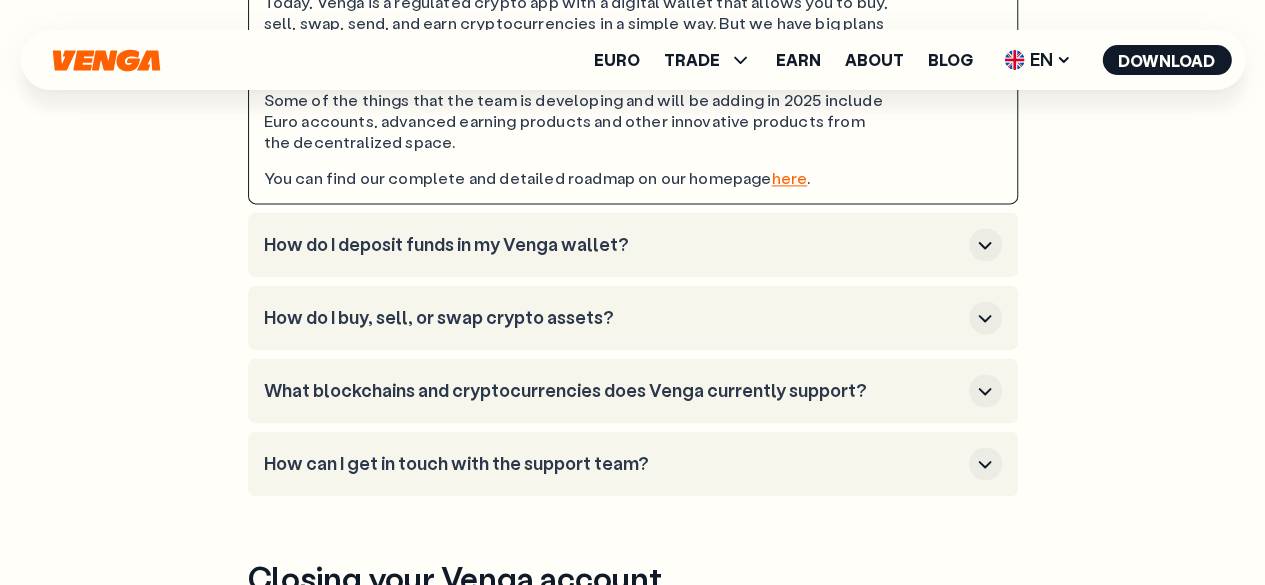 click on "How do I deposit funds in my Venga wallet?" at bounding box center [612, 245] 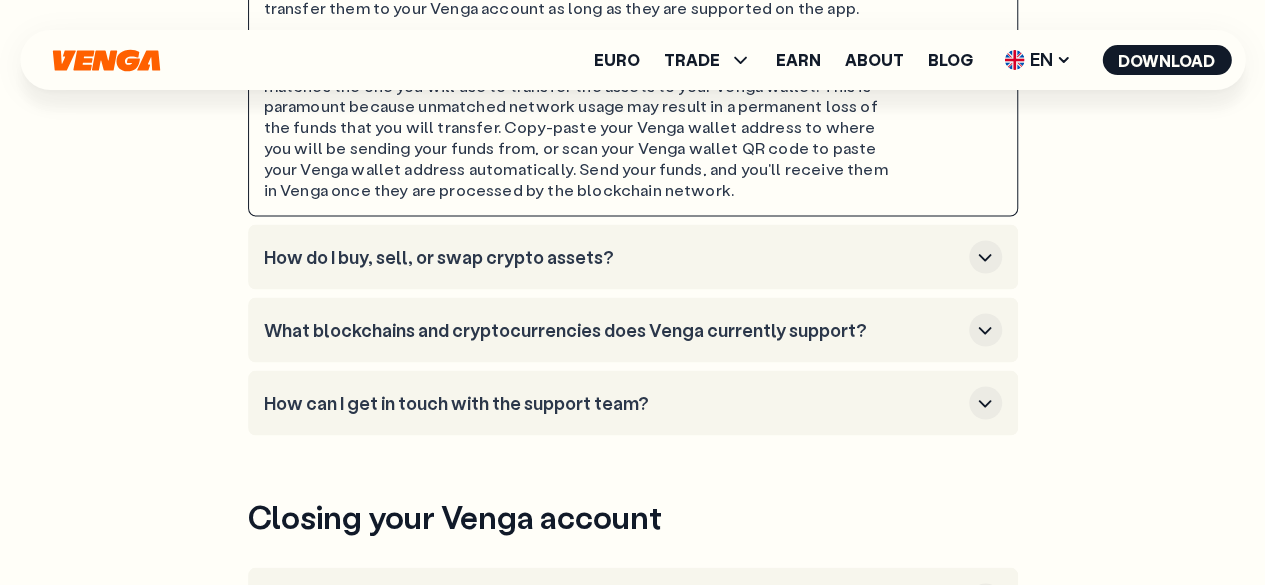 scroll, scrollTop: 1700, scrollLeft: 0, axis: vertical 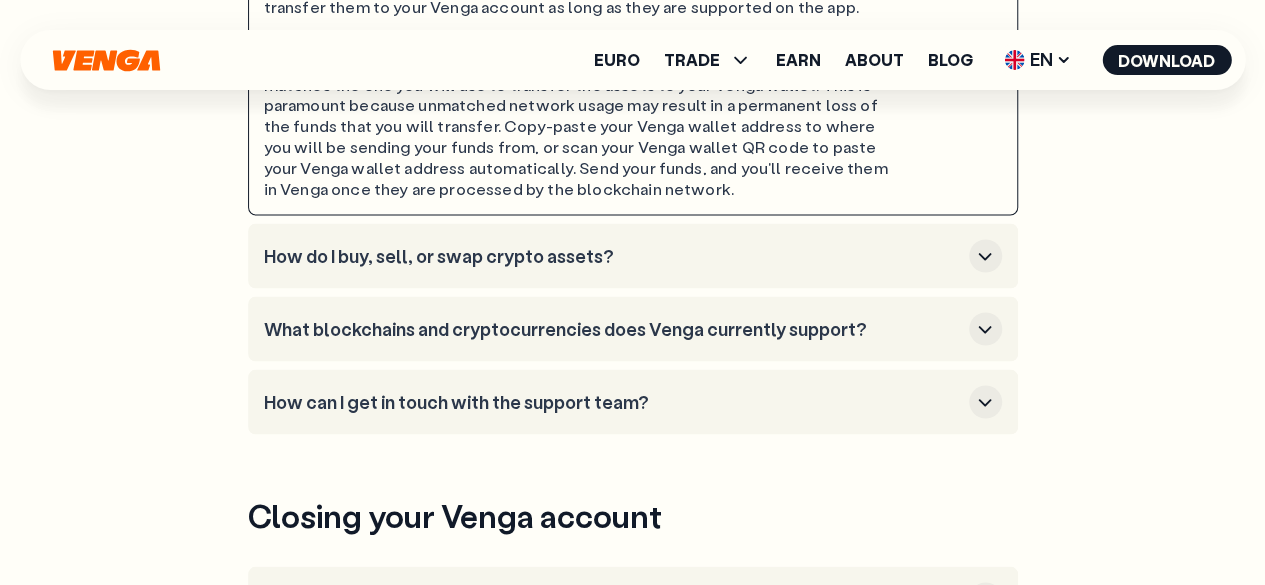 click on "How do I buy, sell, or swap crypto assets?" at bounding box center [612, 256] 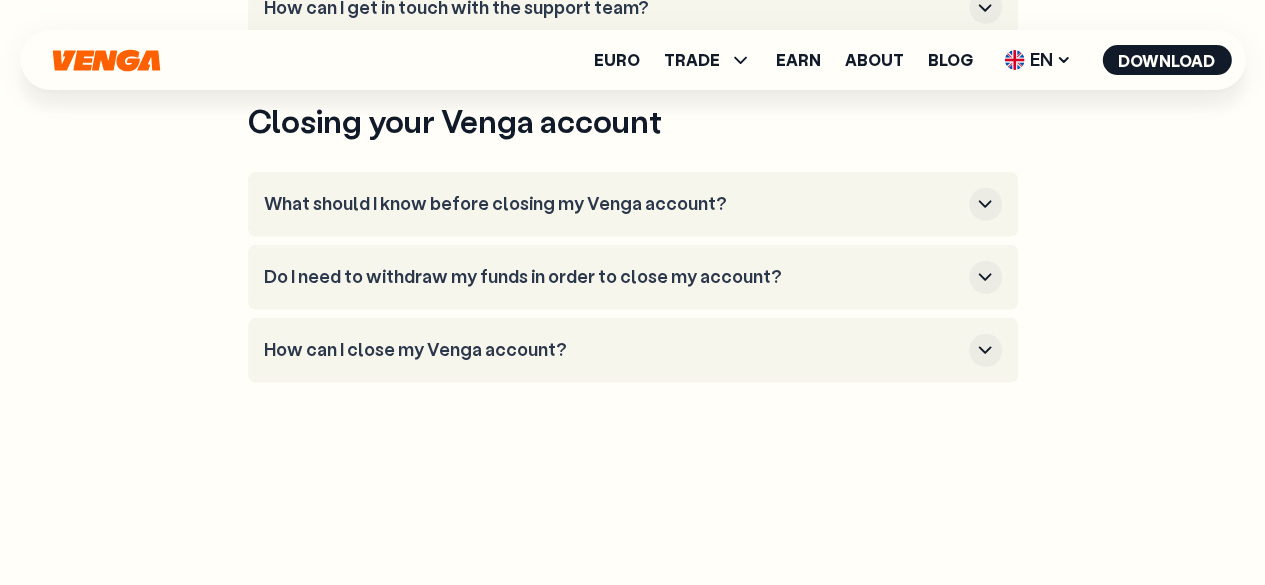 scroll, scrollTop: 2700, scrollLeft: 0, axis: vertical 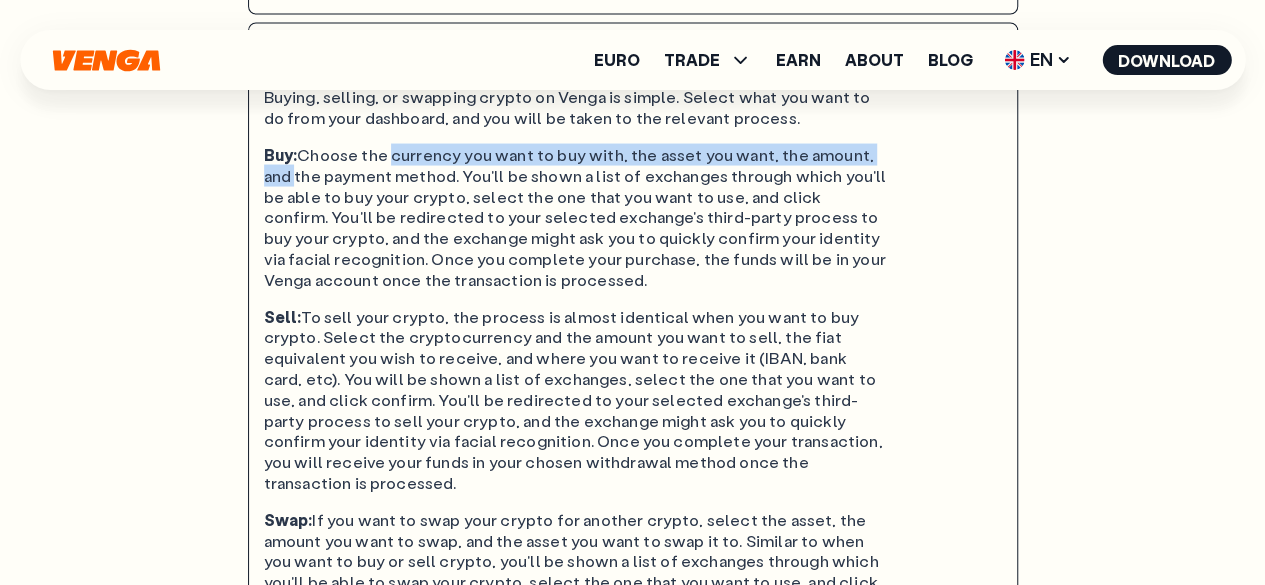 drag, startPoint x: 398, startPoint y: 143, endPoint x: 905, endPoint y: 146, distance: 507.00888 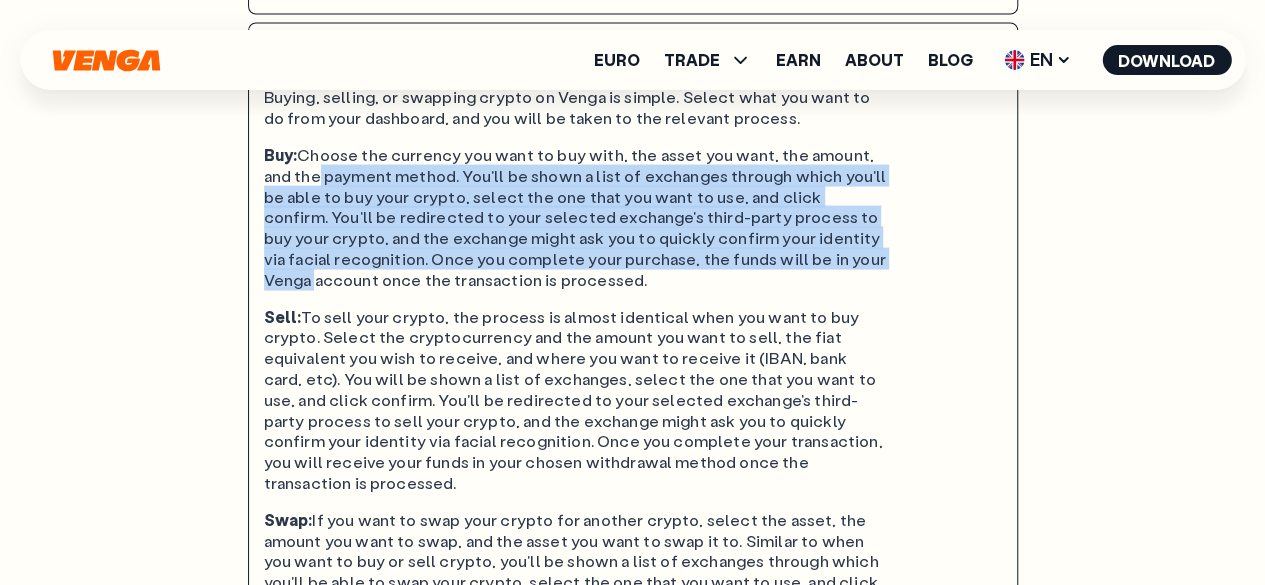 drag, startPoint x: 276, startPoint y: 169, endPoint x: 846, endPoint y: 255, distance: 576.45123 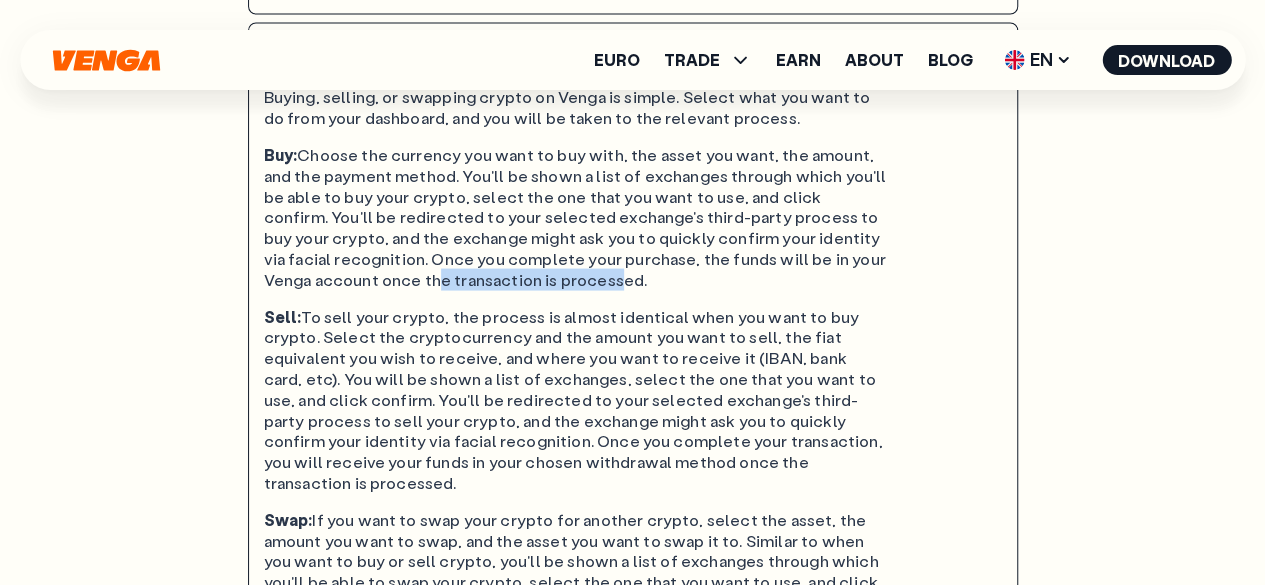 drag, startPoint x: 376, startPoint y: 275, endPoint x: 548, endPoint y: 271, distance: 172.04651 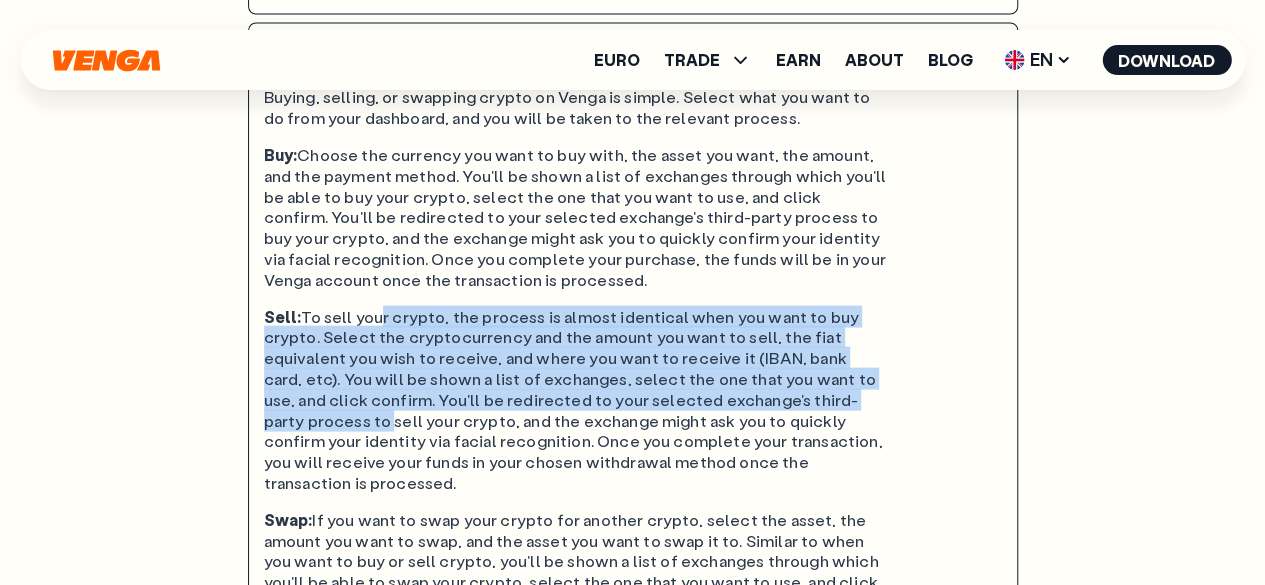 drag, startPoint x: 371, startPoint y: 313, endPoint x: 892, endPoint y: 398, distance: 527.88824 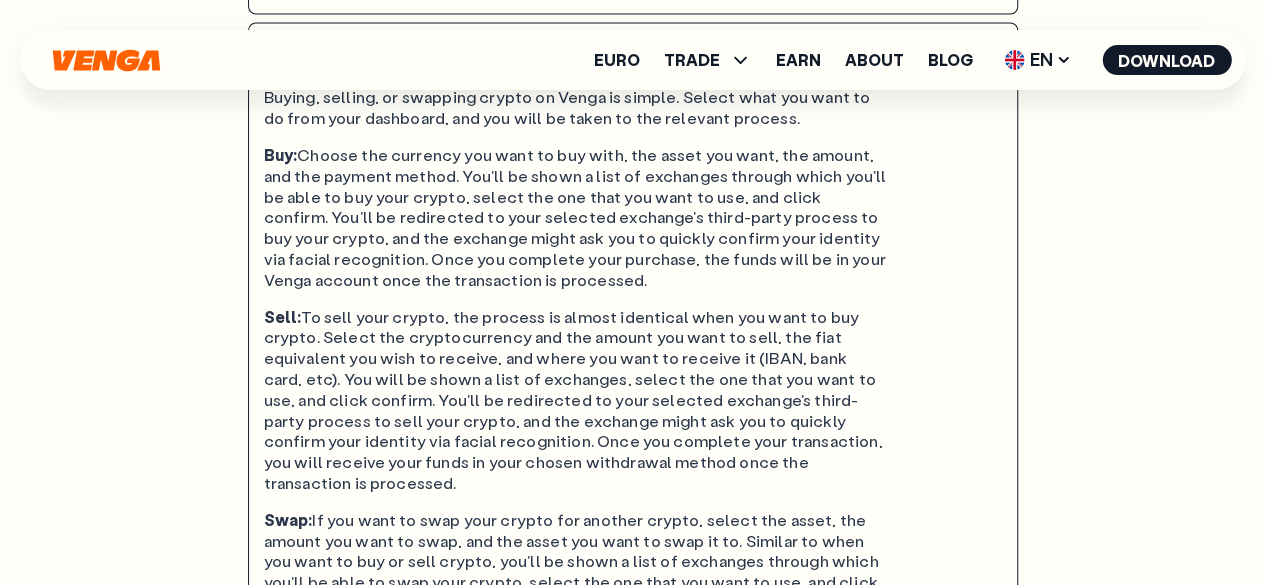 click on "Sell:  To sell your crypto, the process is almost identical when you want to buy crypto. Select the cryptocurrency and the amount you want to sell, the fiat equivalent you wish to receive, and where you want to receive it (IBAN, bank card, etc). You will be shown a list of exchanges, select the one that you want to use, and click confirm. You'll be redirected to your selected exchange's third-party process to sell your crypto, and the exchange might ask you to quickly confirm your identity via facial recognition. Once you complete your transaction, you will receive your funds in your chosen withdrawal method once the transaction is processed." at bounding box center [576, 400] 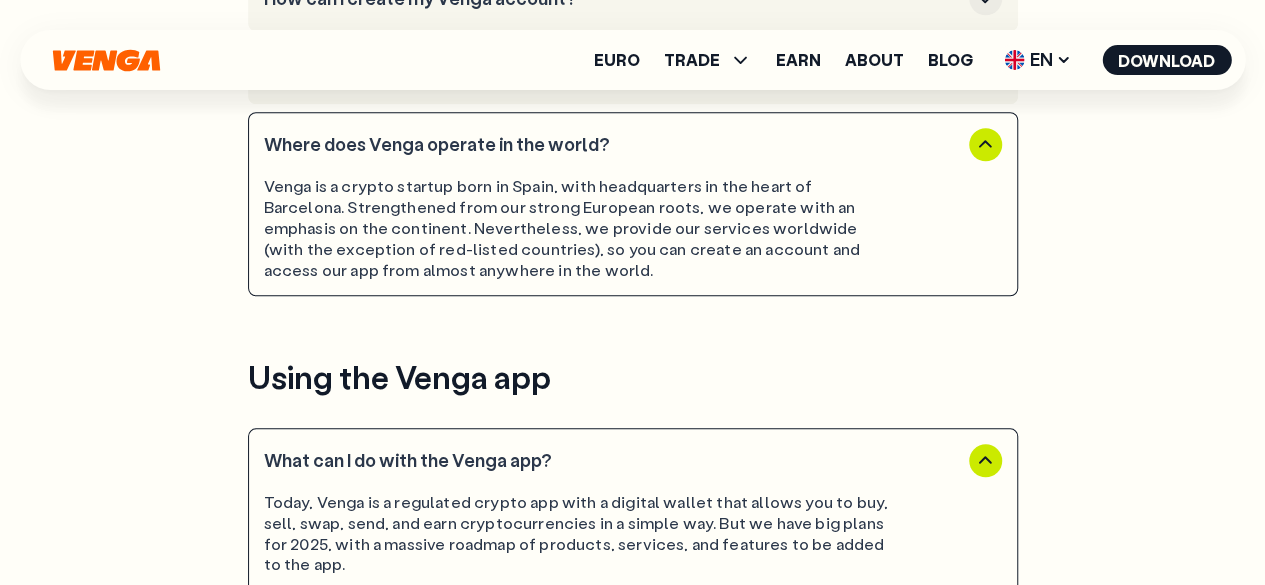 scroll, scrollTop: 900, scrollLeft: 0, axis: vertical 